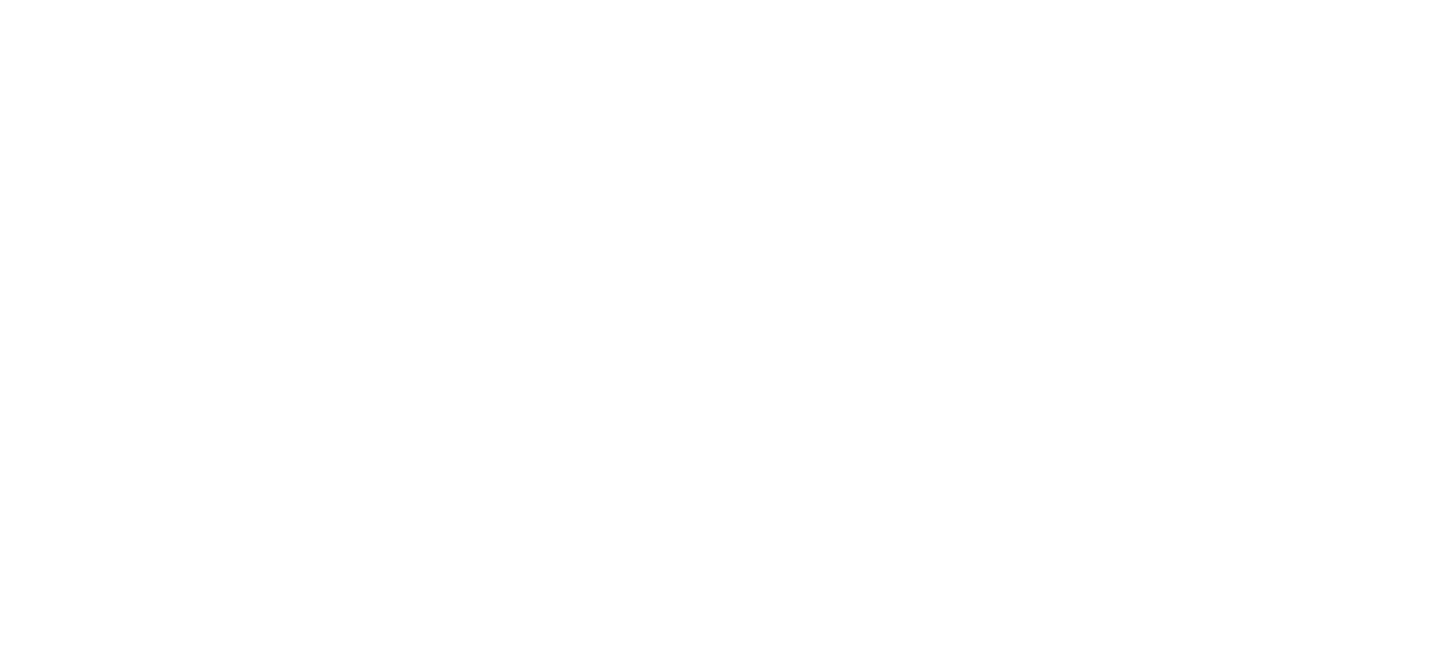 scroll, scrollTop: 0, scrollLeft: 0, axis: both 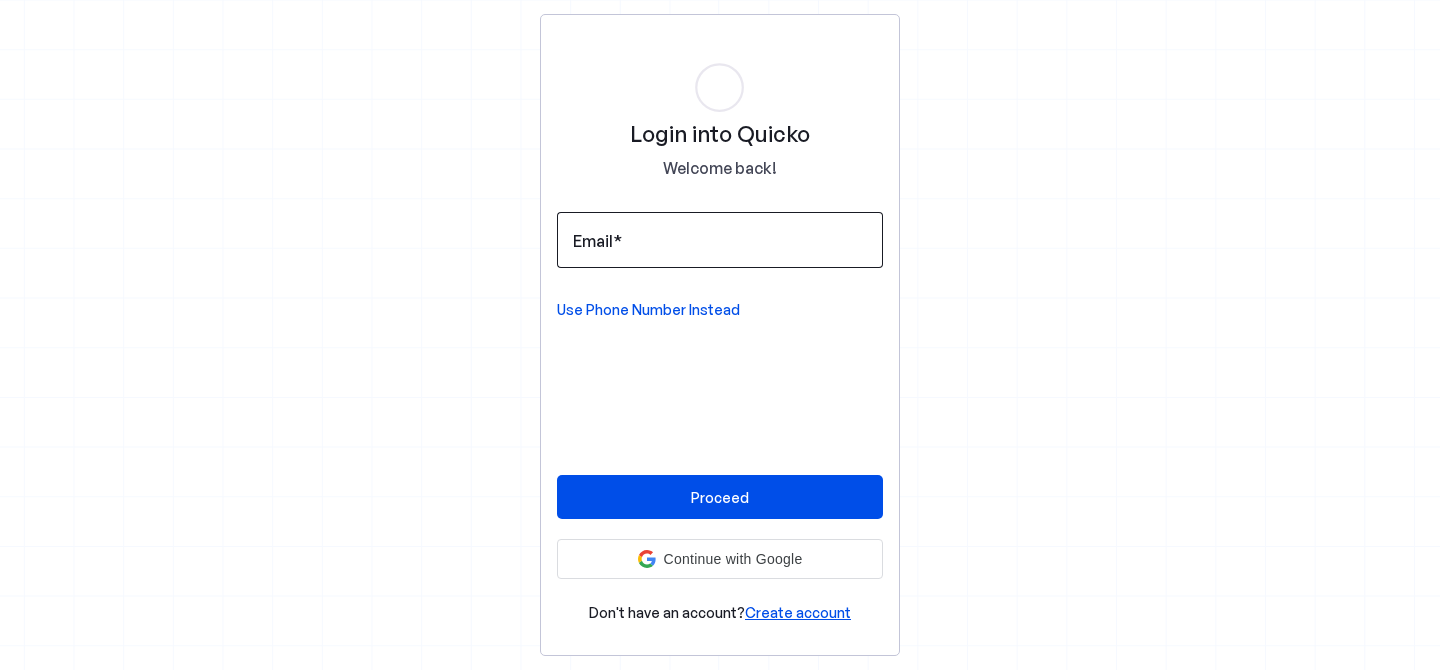 click at bounding box center [720, 240] 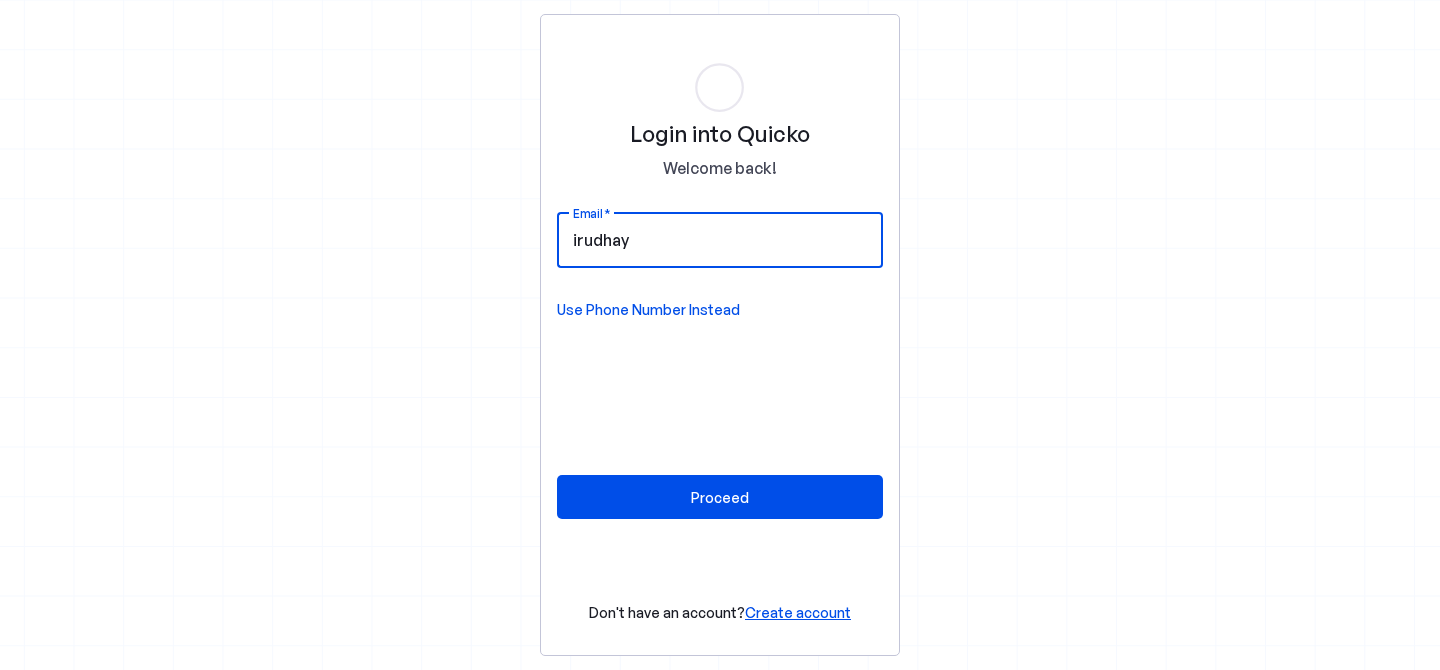 type on "irudhay" 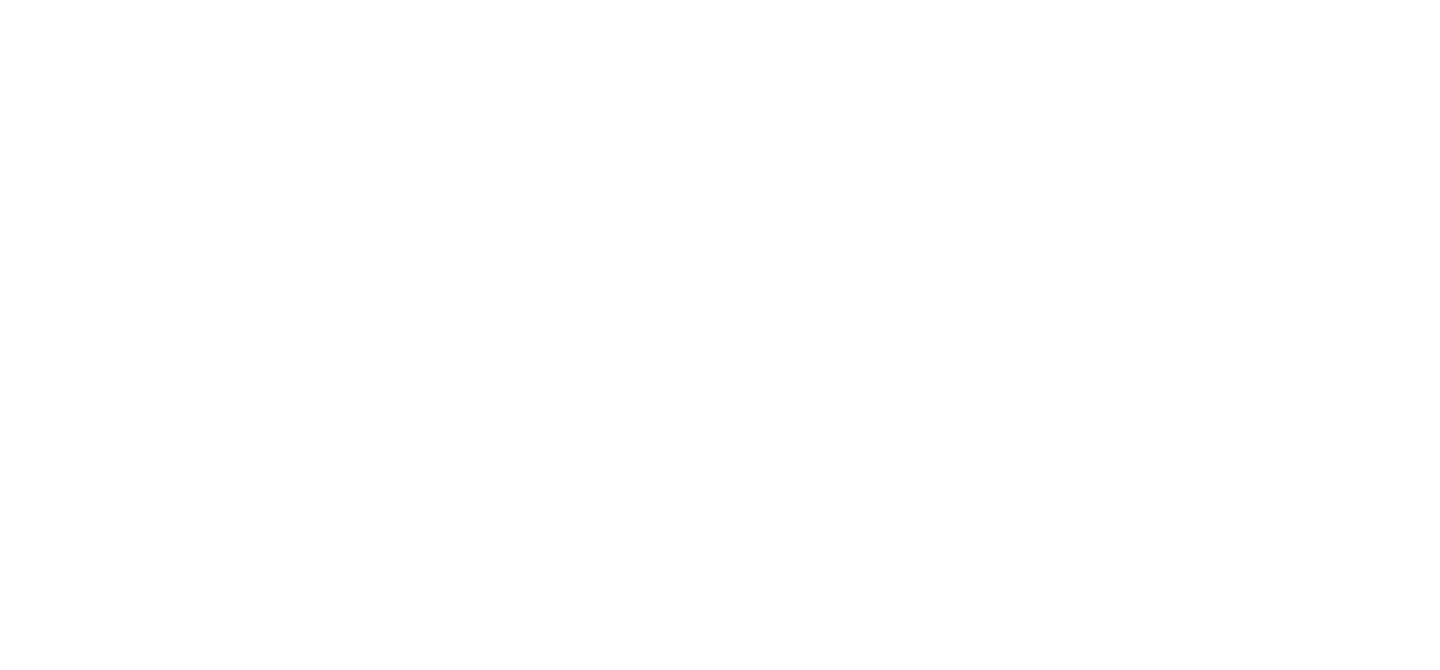 scroll, scrollTop: 0, scrollLeft: 0, axis: both 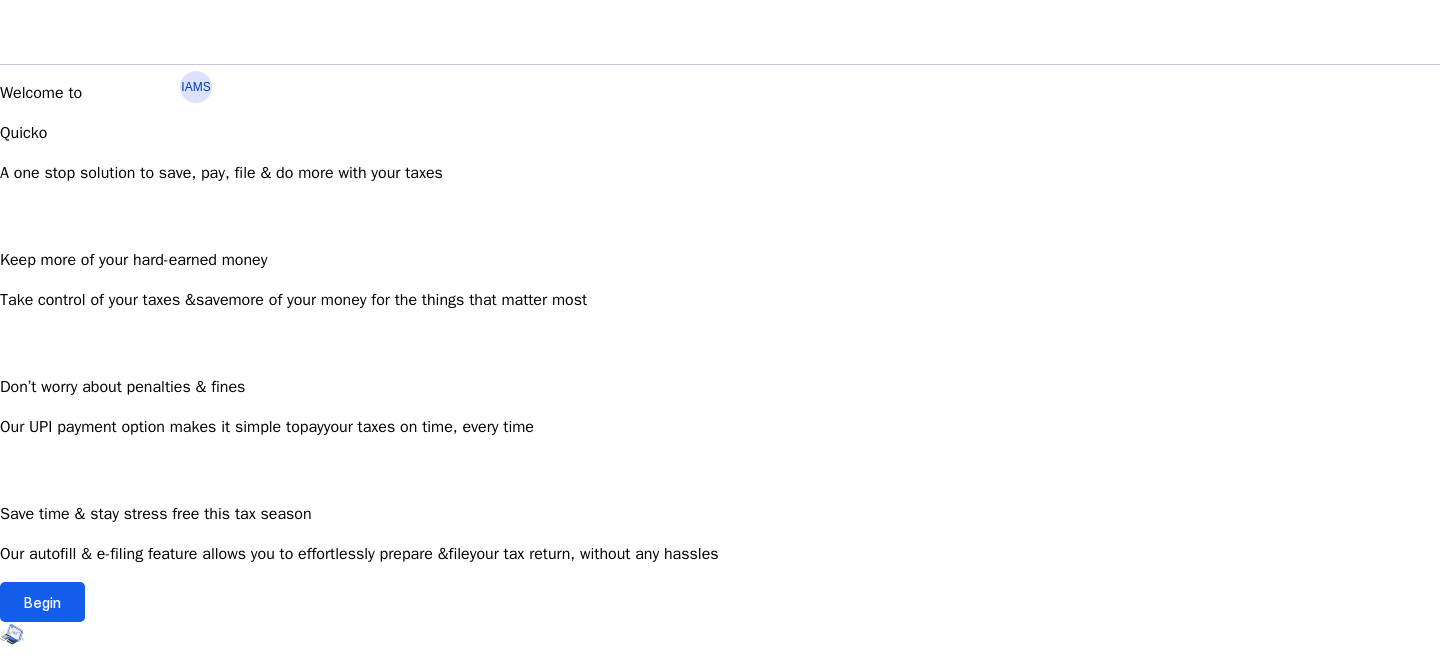 click at bounding box center (42, 602) 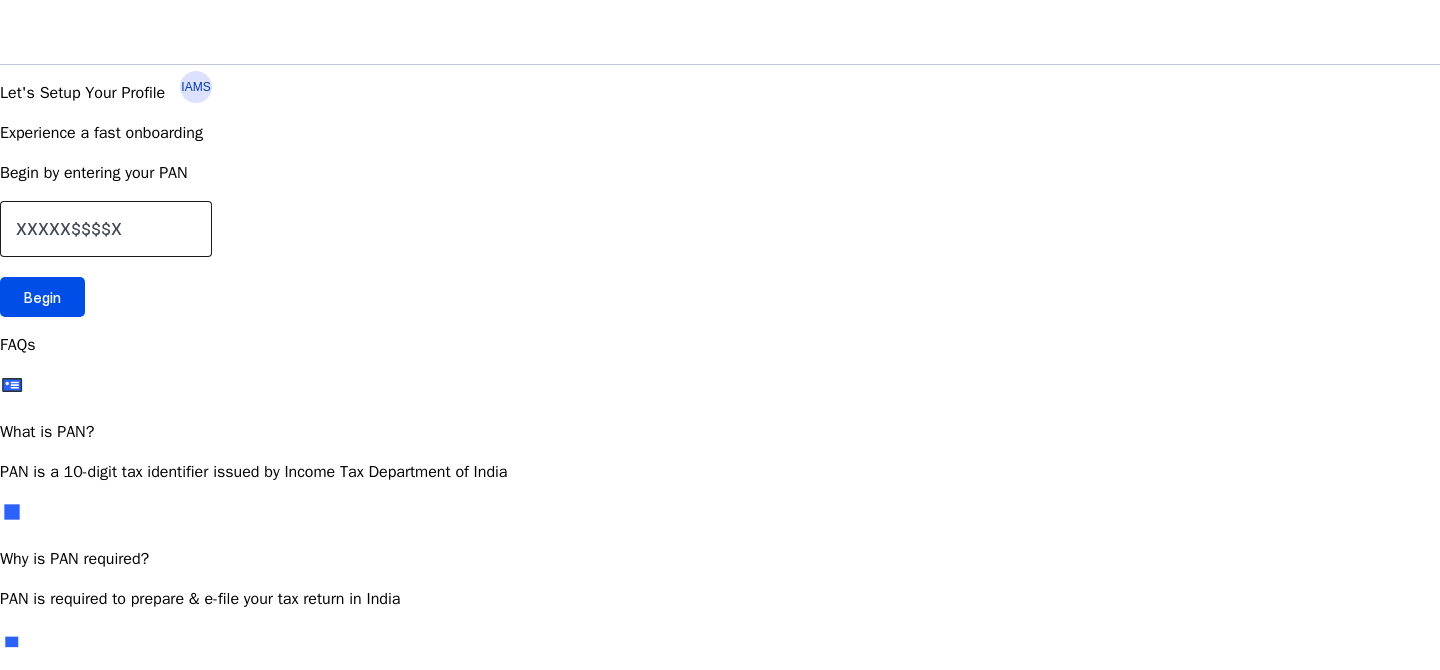 click at bounding box center (106, 229) 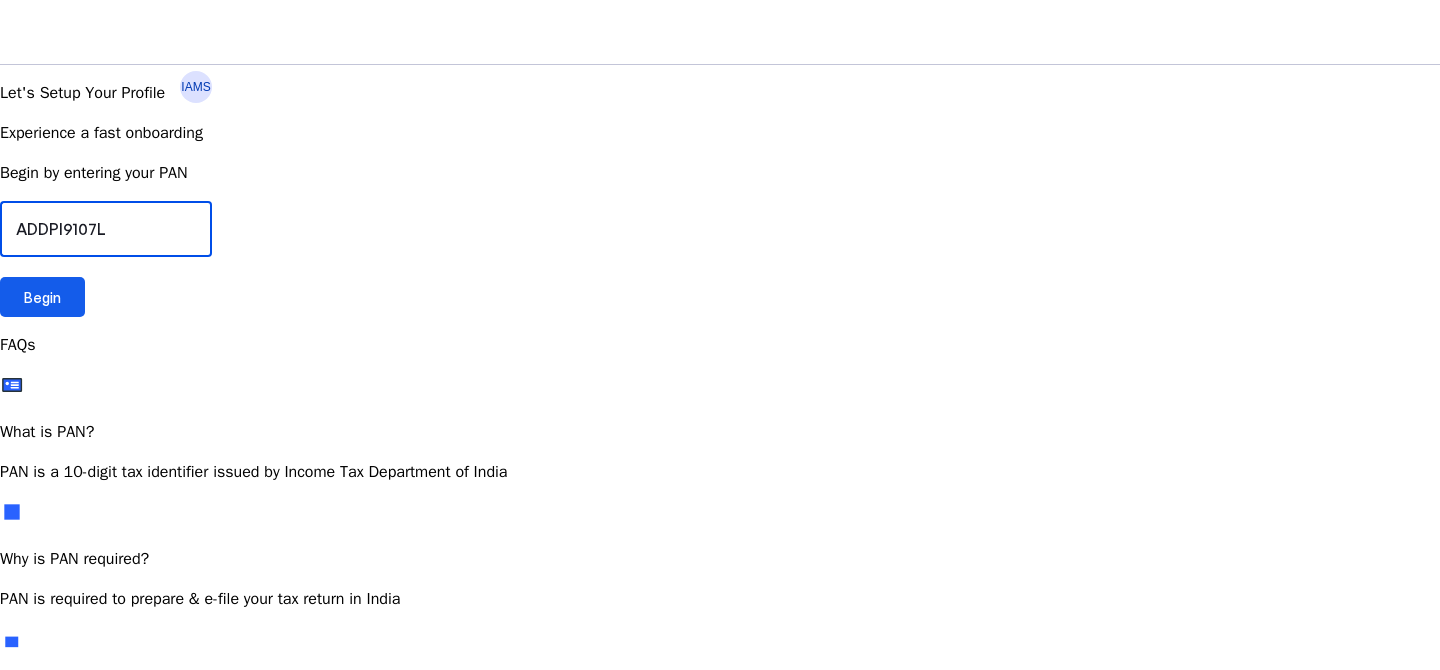 type on "ADDPI9107L" 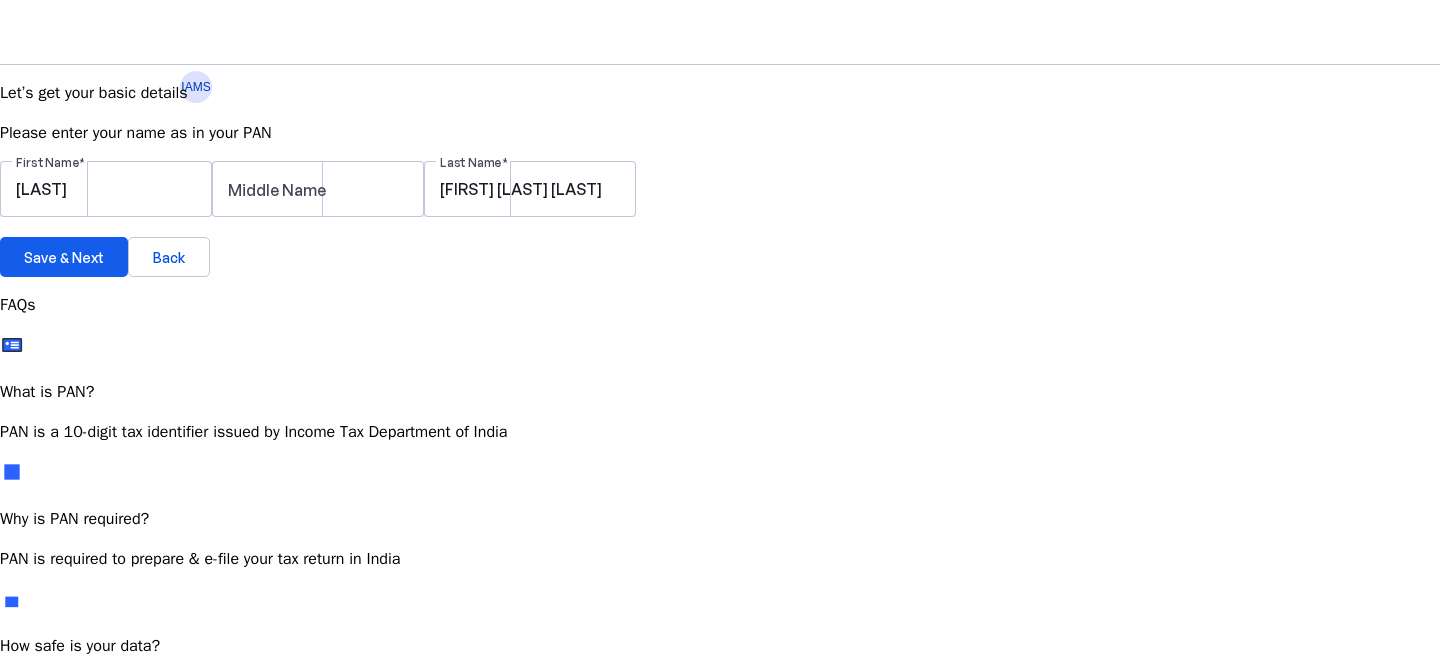 click at bounding box center [64, 257] 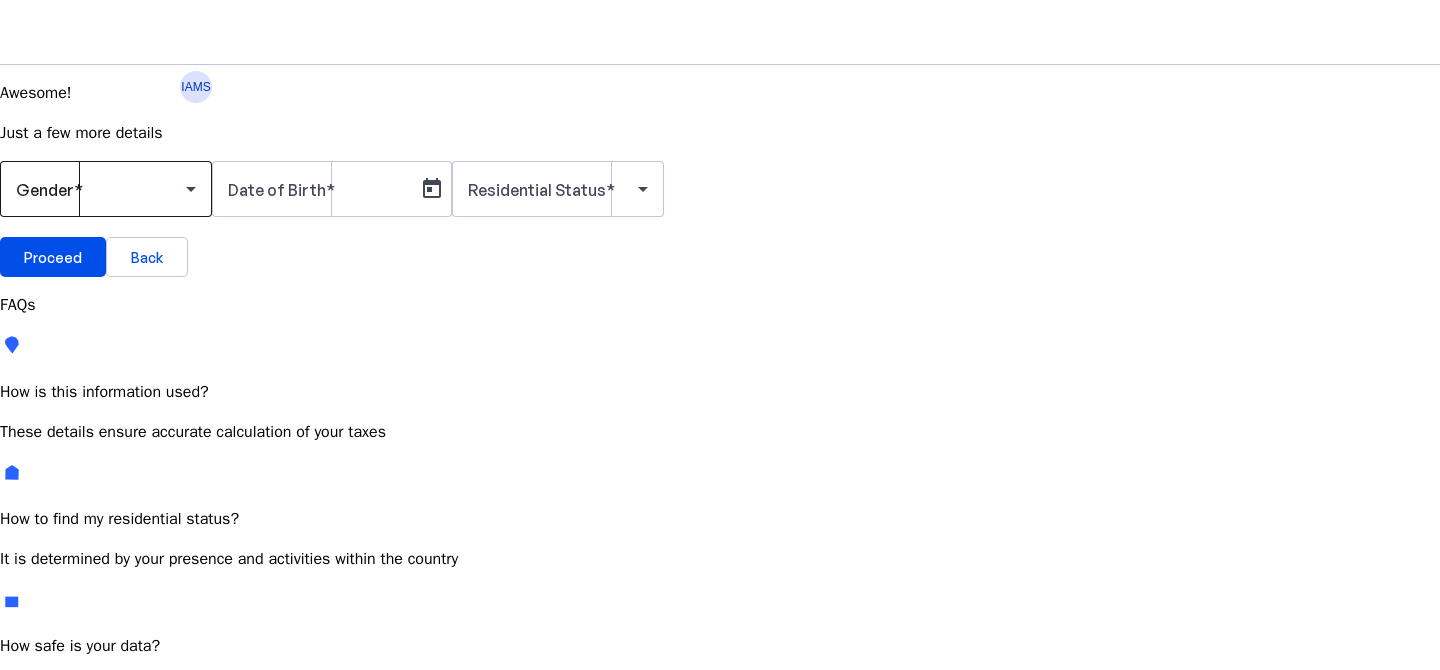 click at bounding box center (101, 189) 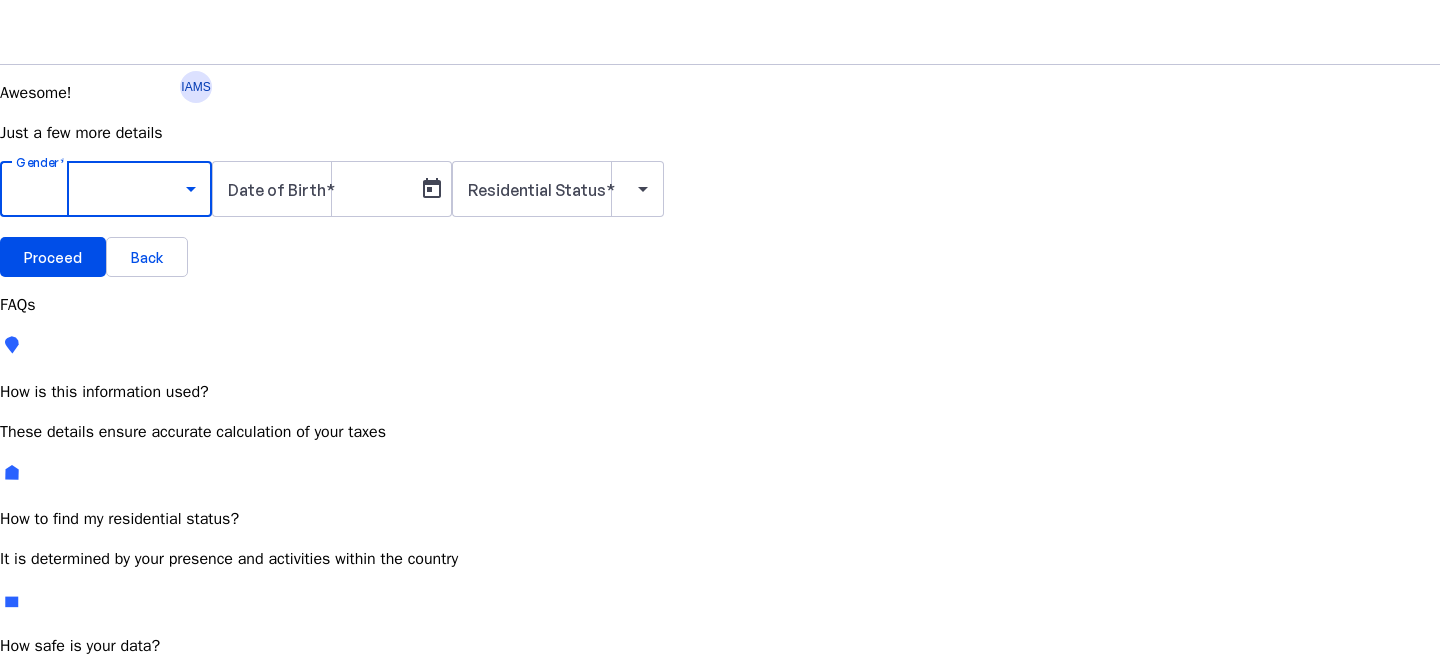 click on "Female" at bounding box center (154, 795) 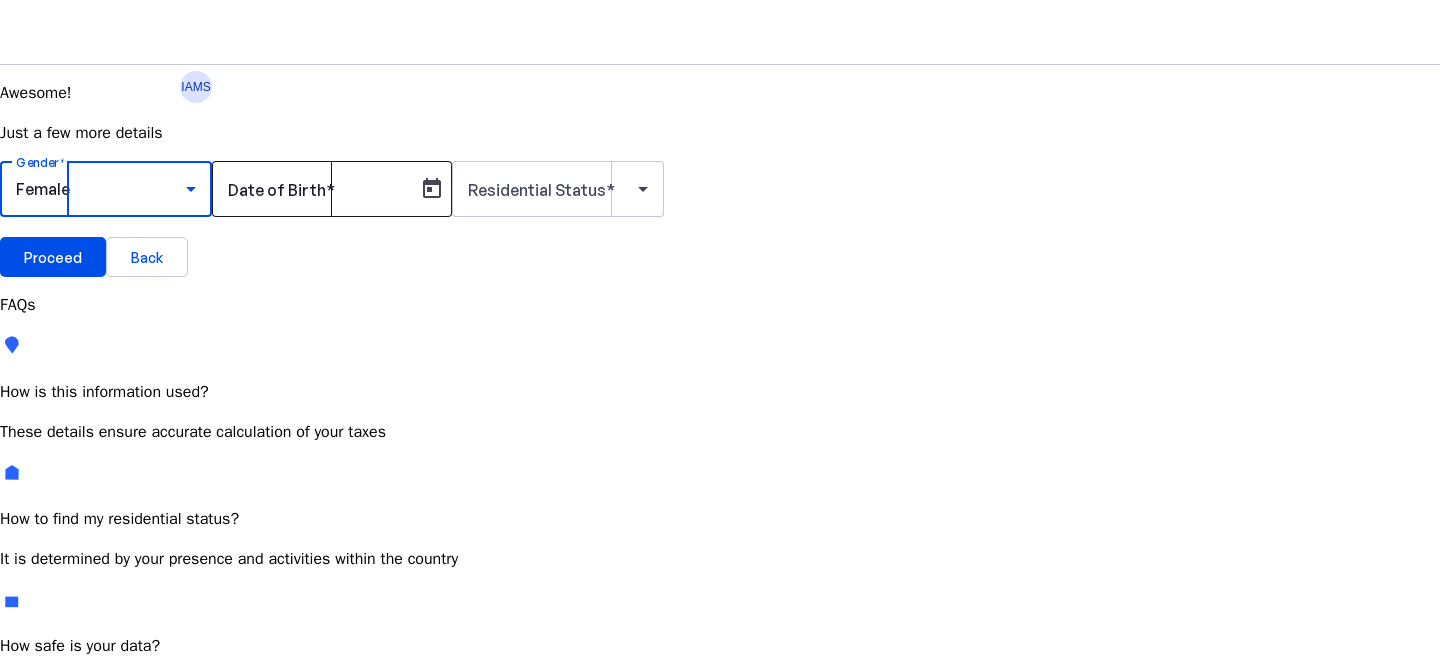 click at bounding box center [318, 189] 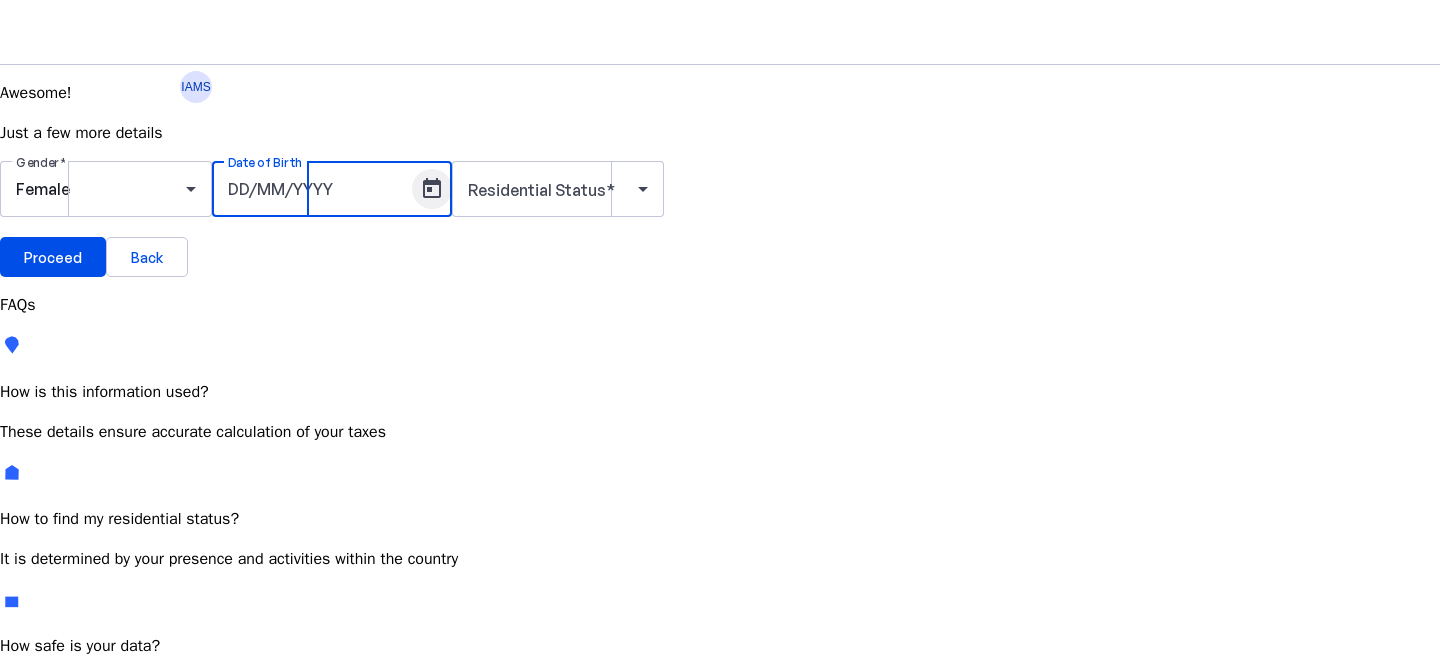 click at bounding box center (432, 189) 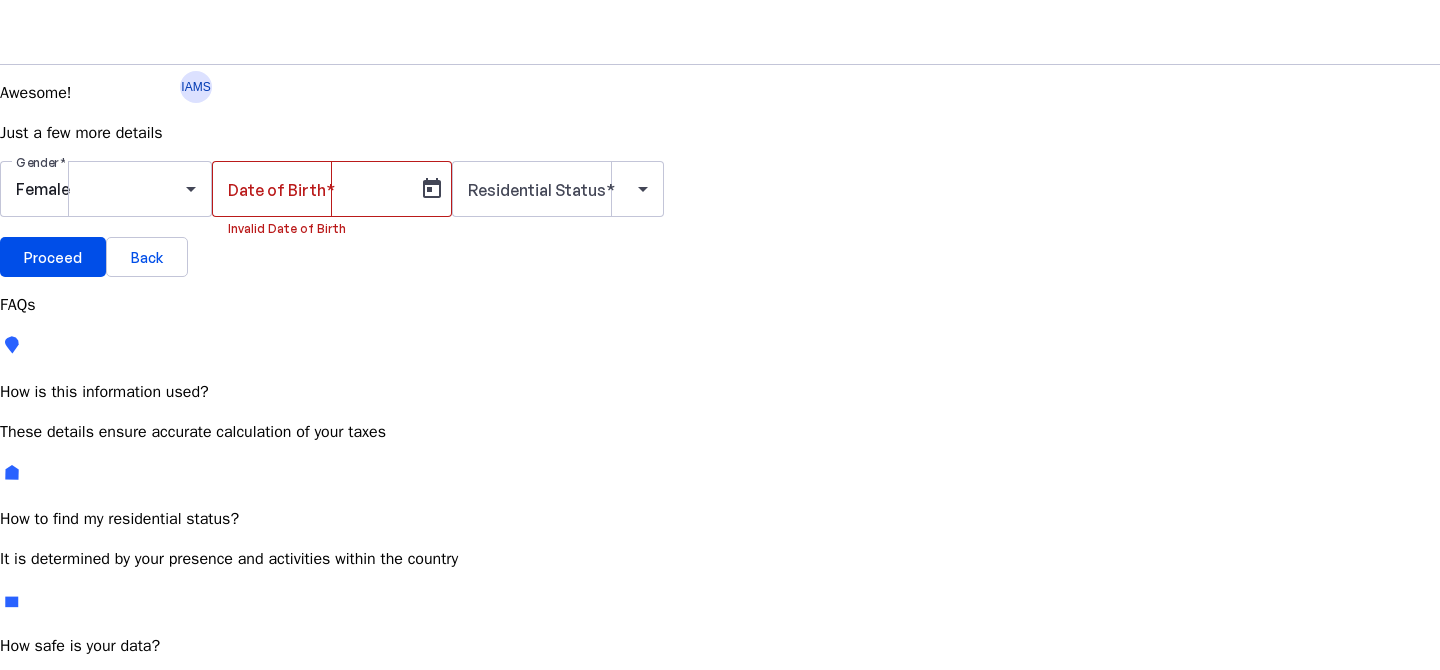 click on "JUL 2025" at bounding box center [124, 756] 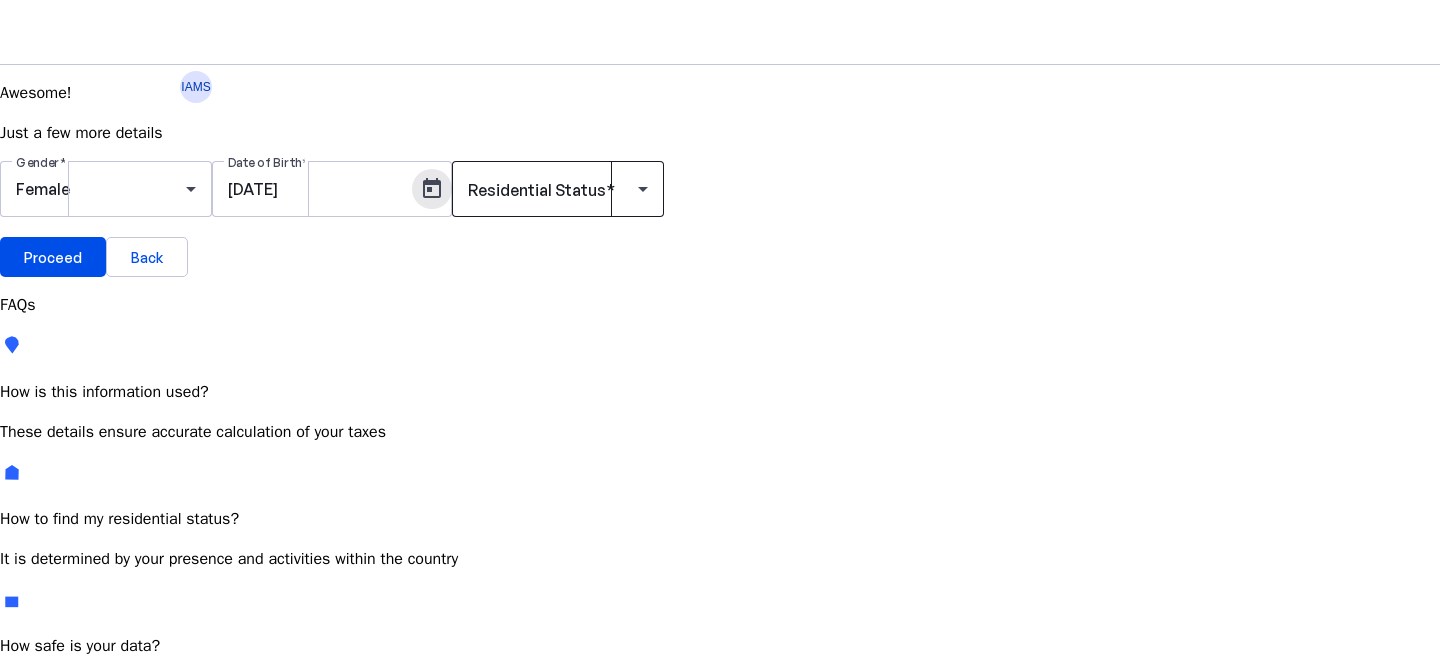 click at bounding box center (553, 189) 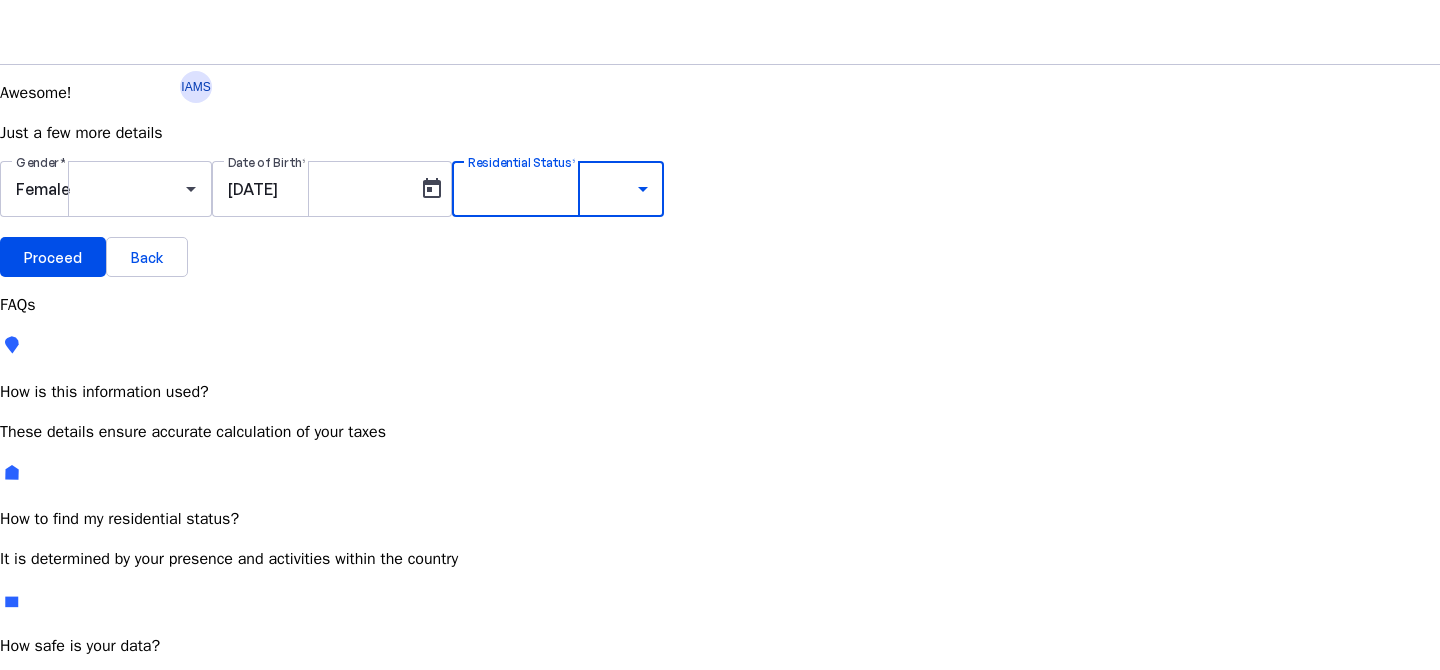 click on "Resident Most Common" at bounding box center [154, 766] 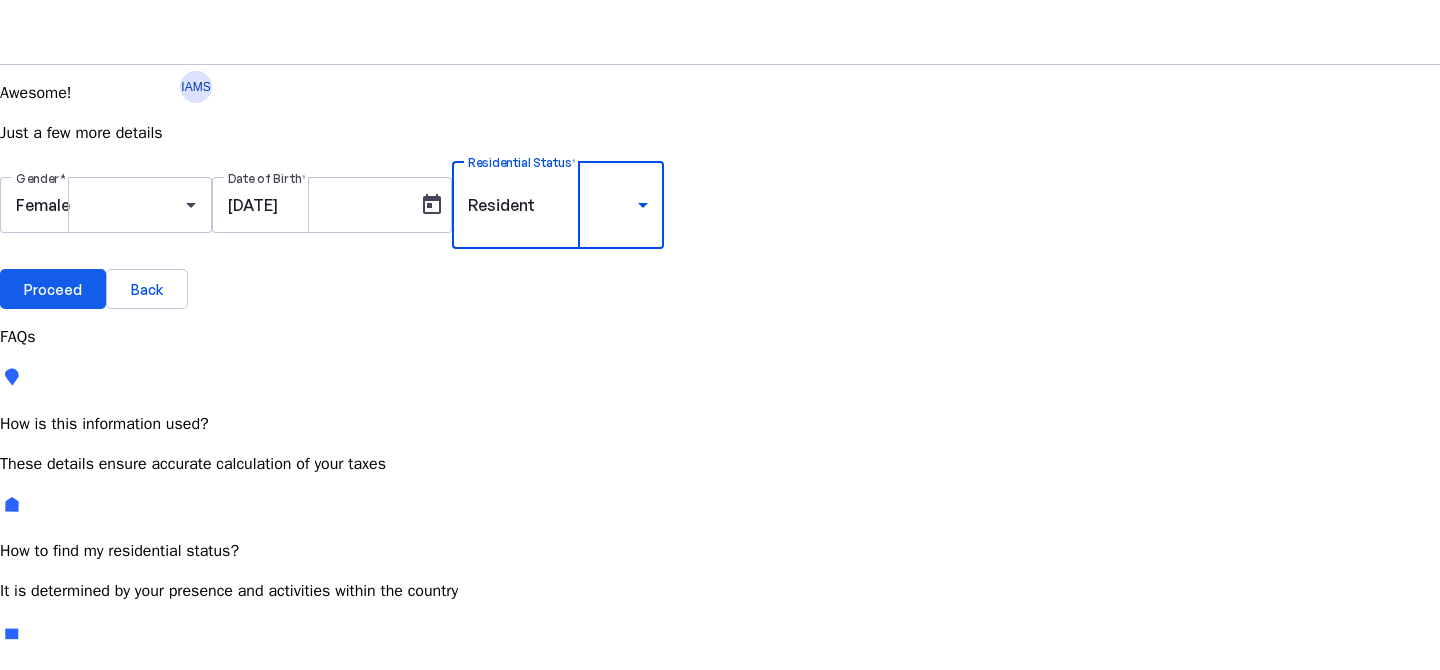 click on "Proceed" at bounding box center (53, 289) 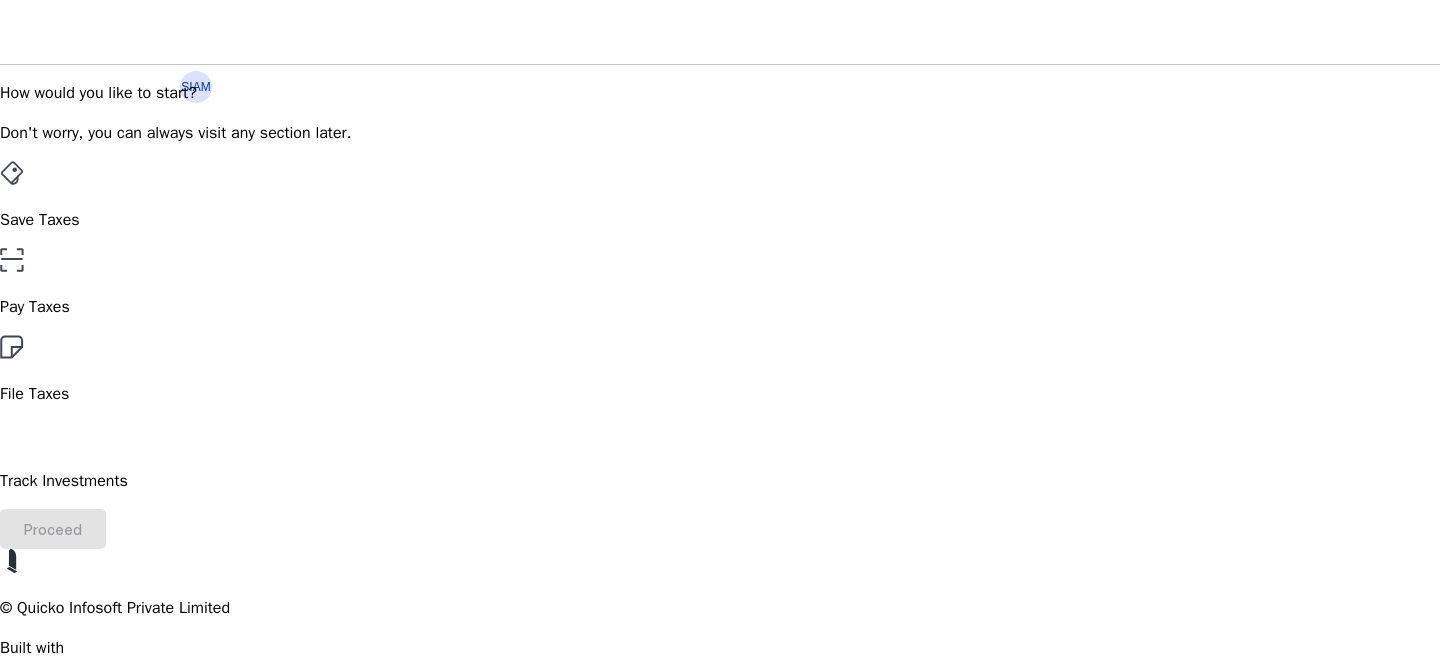 click on "Save Taxes" at bounding box center [720, 196] 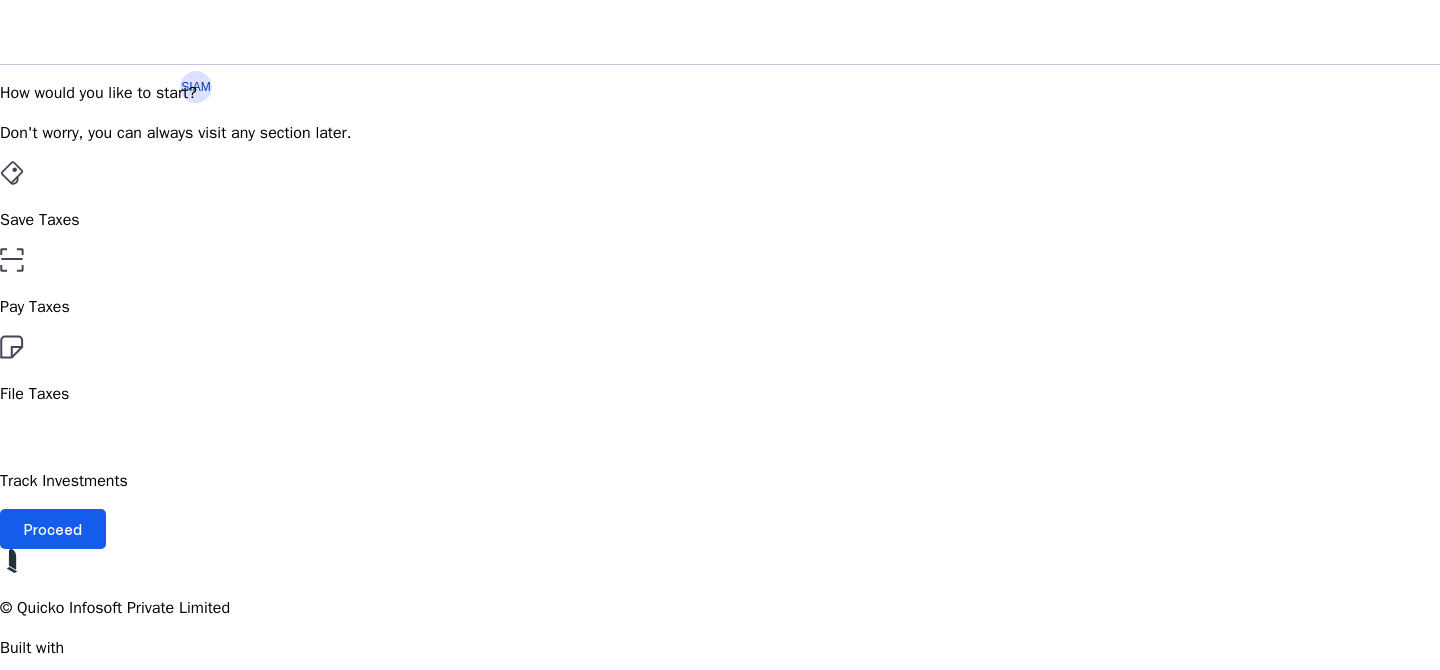click on "Proceed" at bounding box center (53, 529) 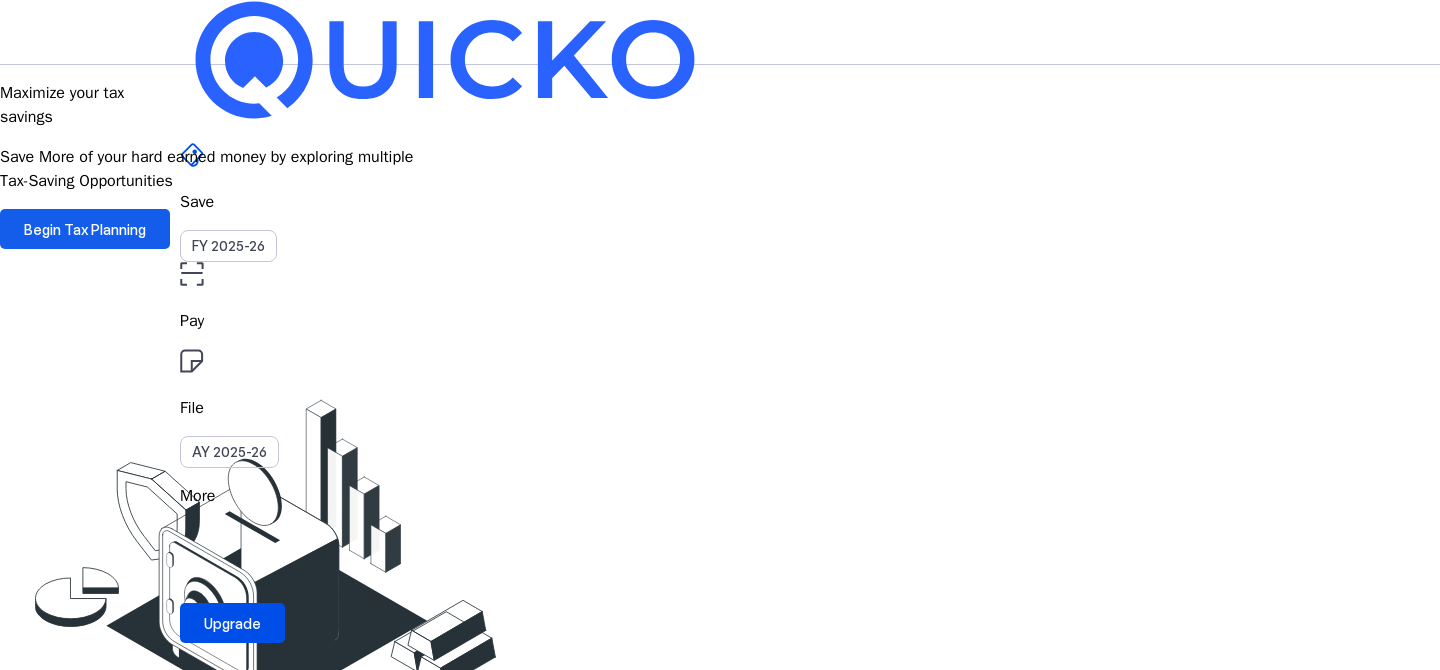 click on "Begin Tax Planning" at bounding box center (85, 229) 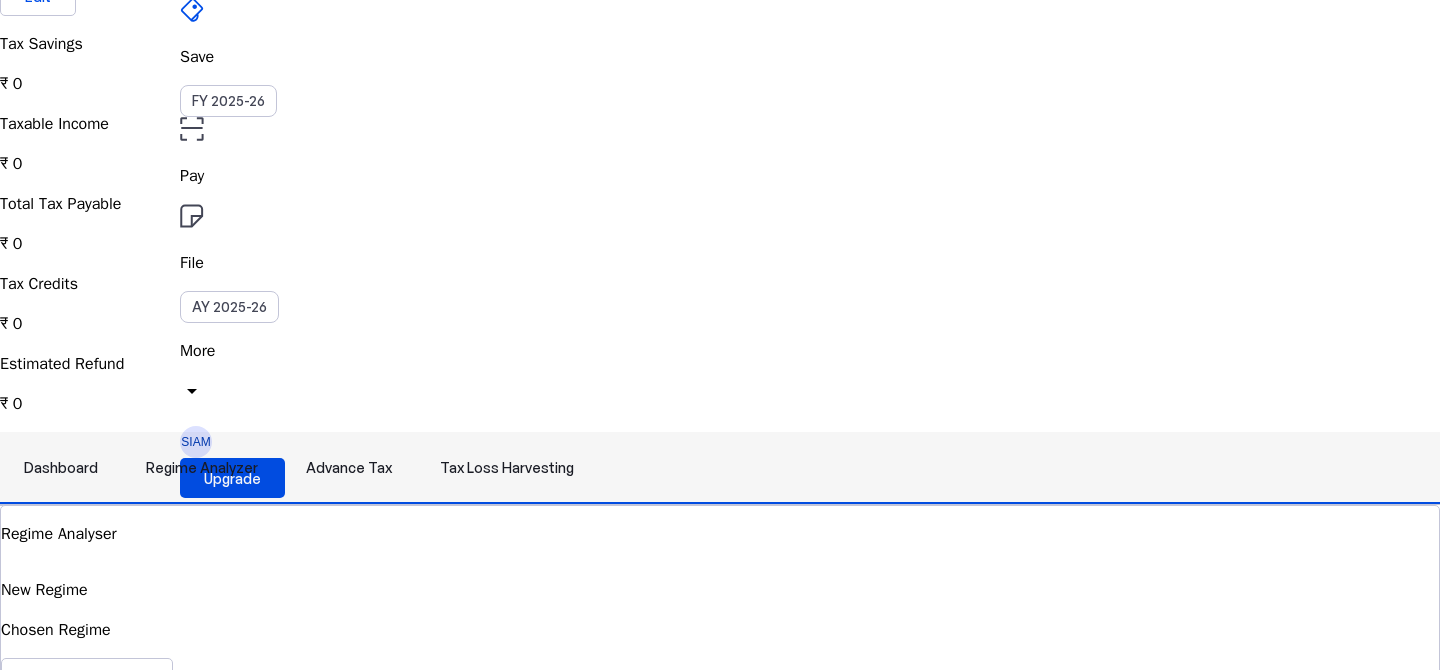 scroll, scrollTop: 0, scrollLeft: 0, axis: both 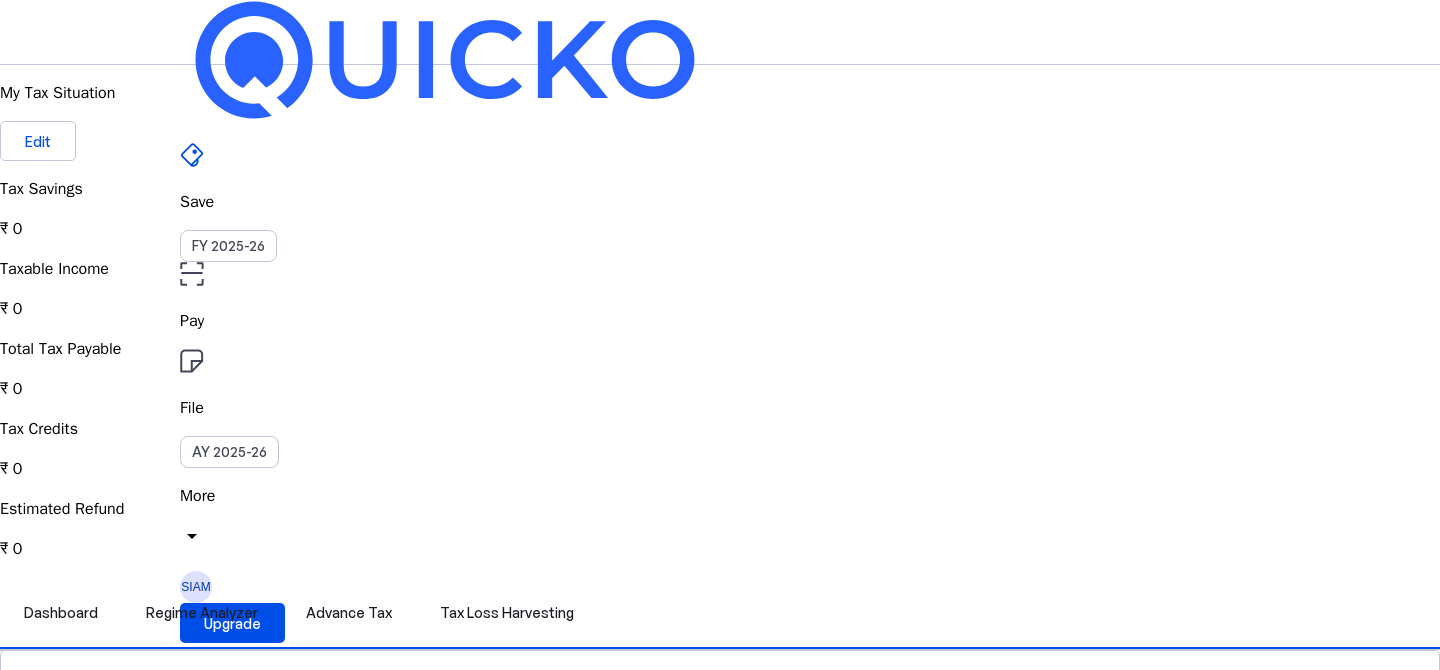 click on "₹ 0" at bounding box center [720, 549] 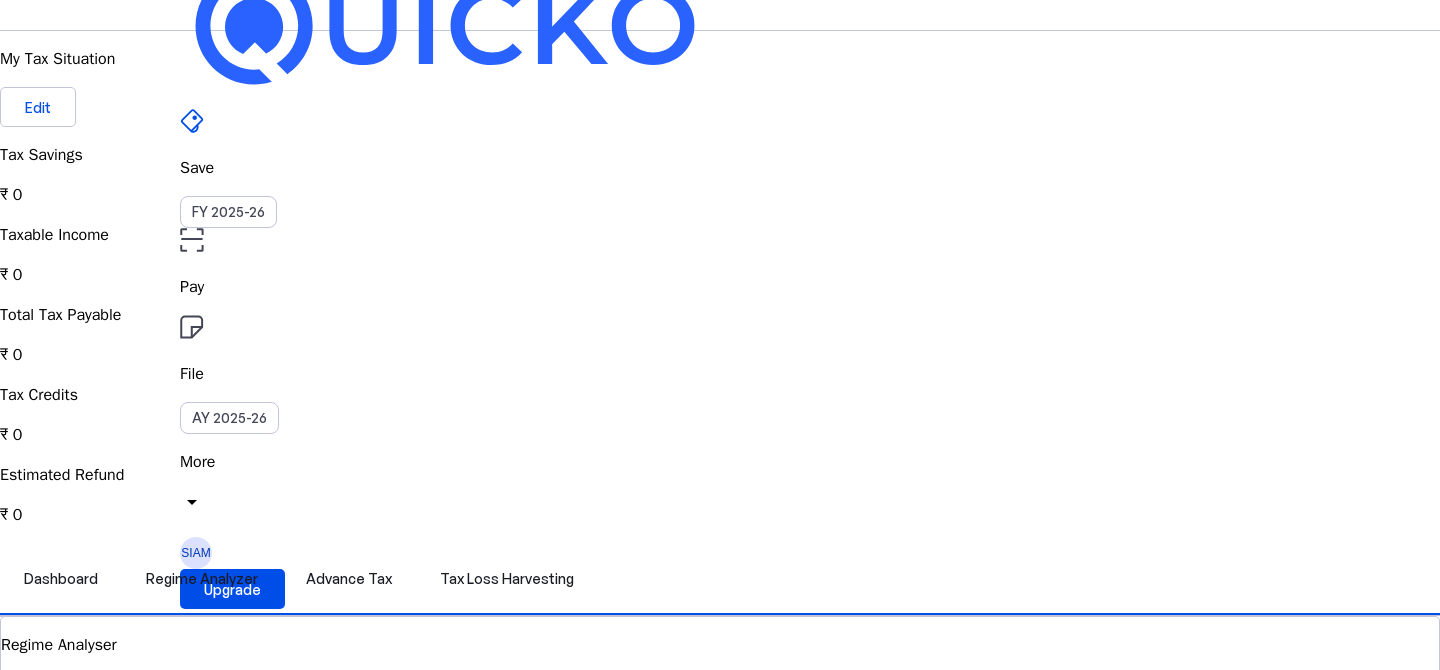 scroll, scrollTop: 0, scrollLeft: 0, axis: both 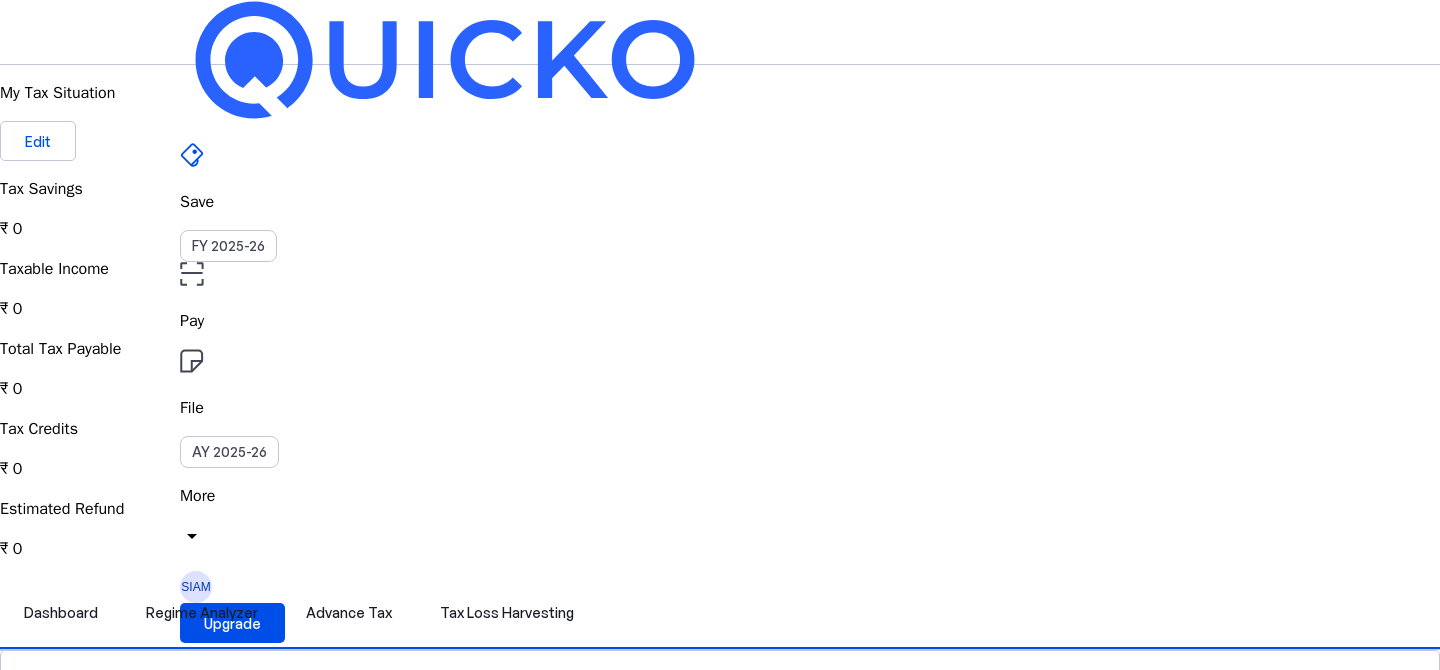 click on "File" at bounding box center (720, 321) 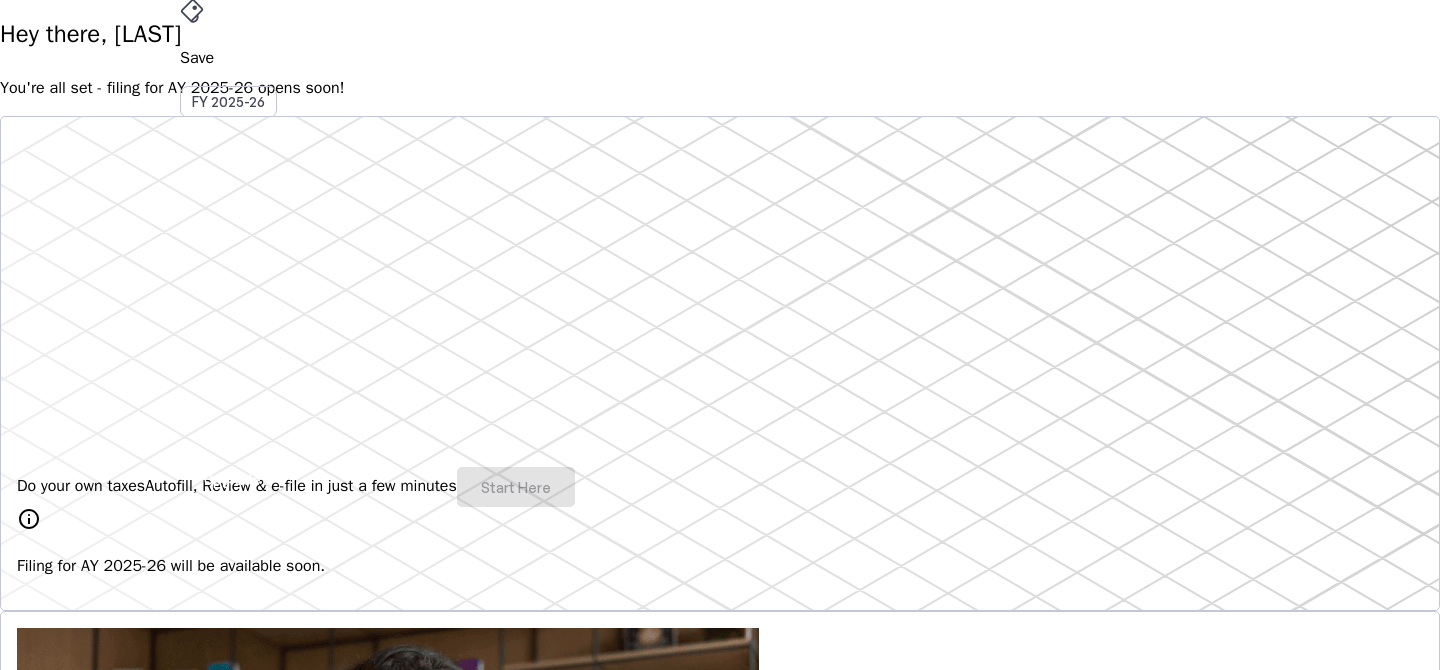 scroll, scrollTop: 165, scrollLeft: 0, axis: vertical 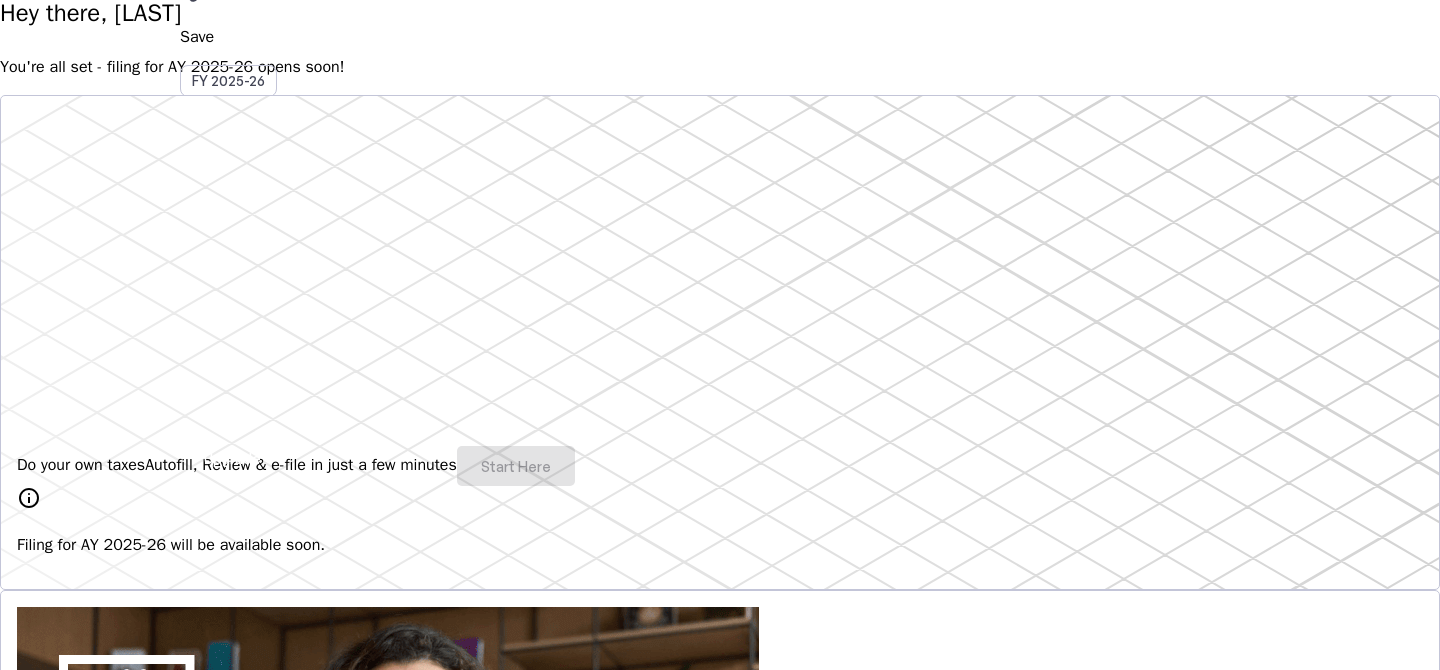 click on "Do your own taxes   Autofill, Review & e-file in just a few minutes   Start Here" at bounding box center (720, 466) 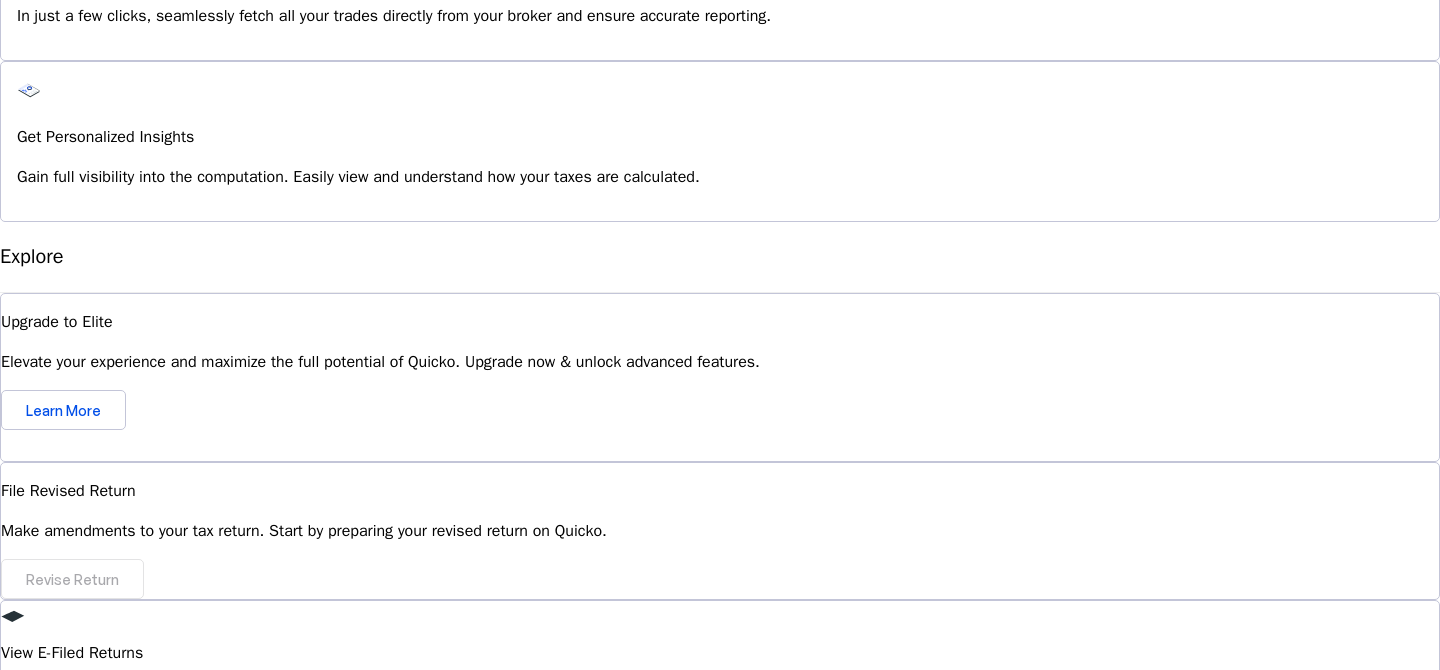 scroll, scrollTop: 1756, scrollLeft: 0, axis: vertical 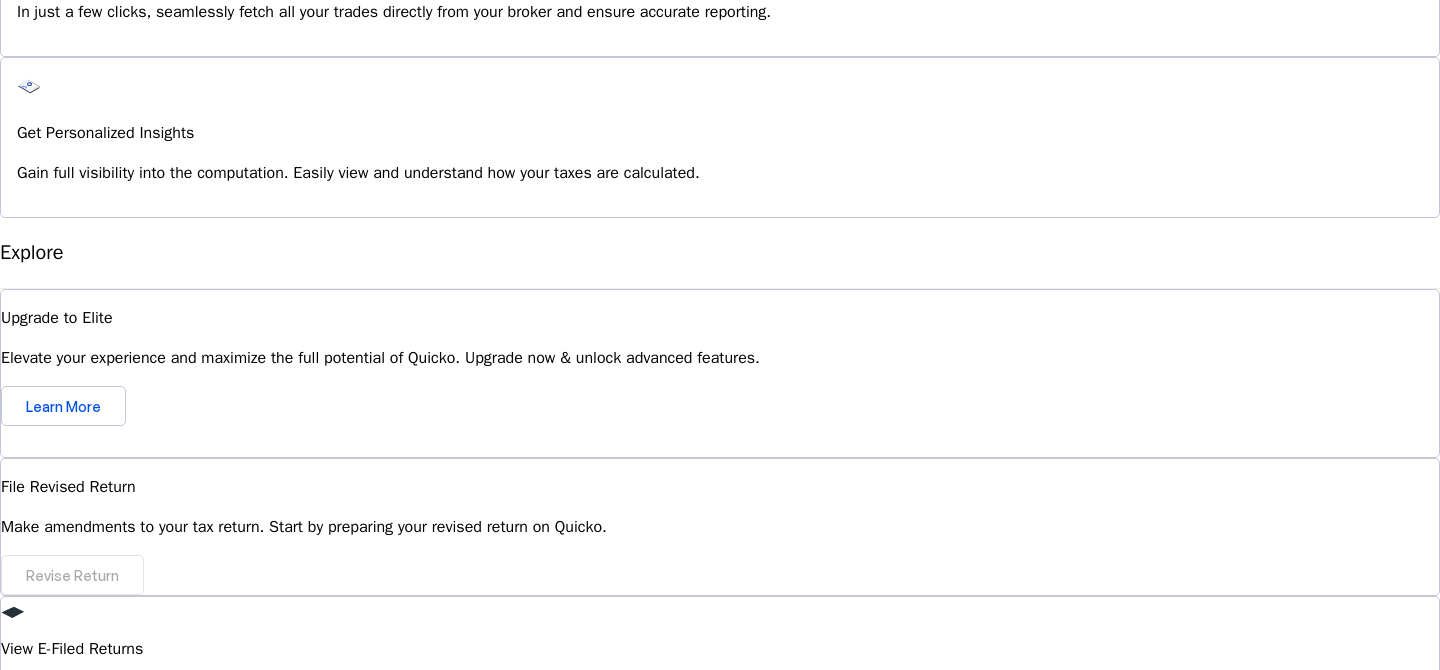 click on "Can I revise my ITR on Quicko after filing?  expand_more" at bounding box center (720, 1028) 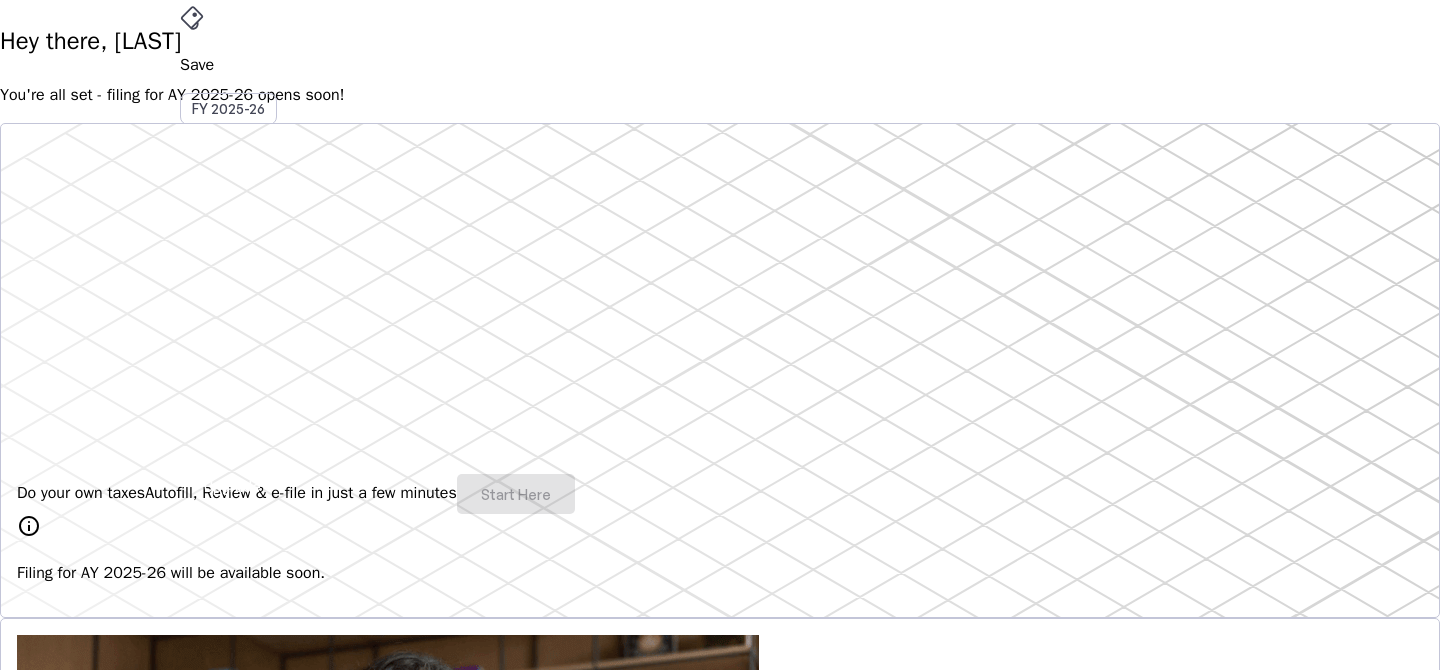 scroll, scrollTop: 159, scrollLeft: 0, axis: vertical 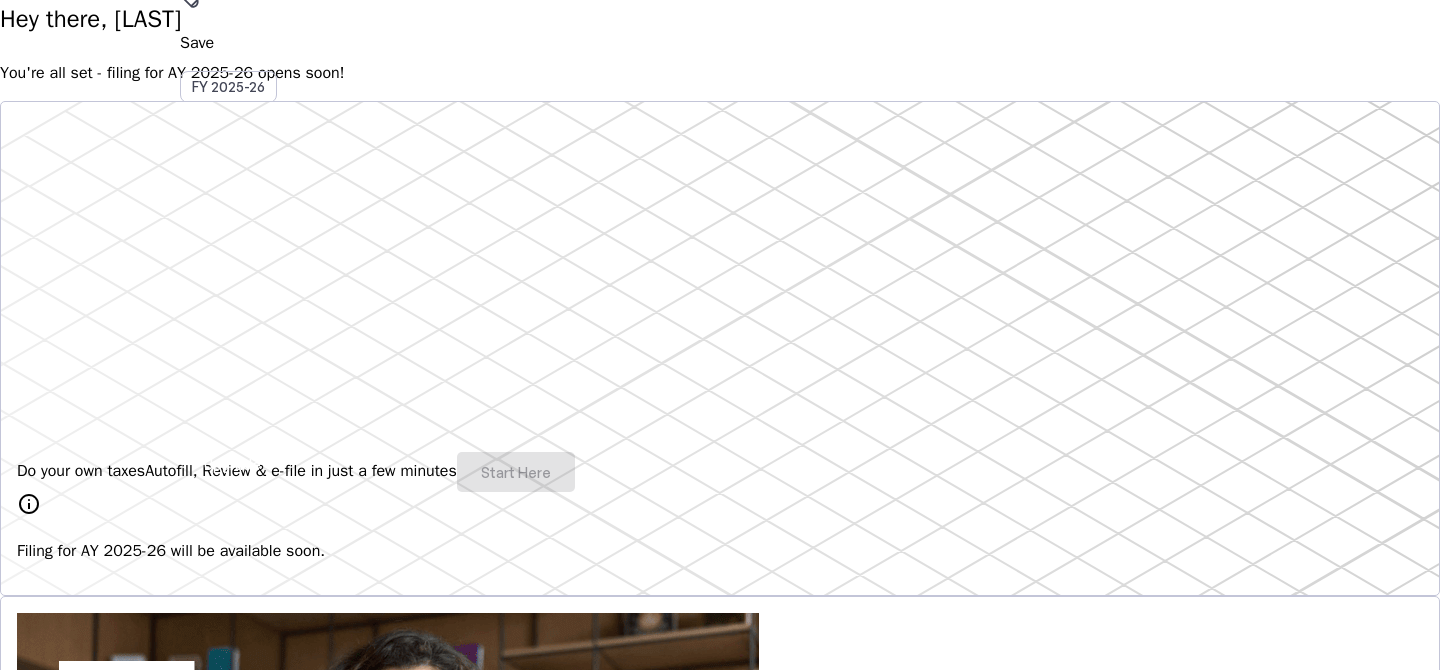 click on "Do your own taxes   Autofill, Review & e-file in just a few minutes   Start Here" at bounding box center [720, 472] 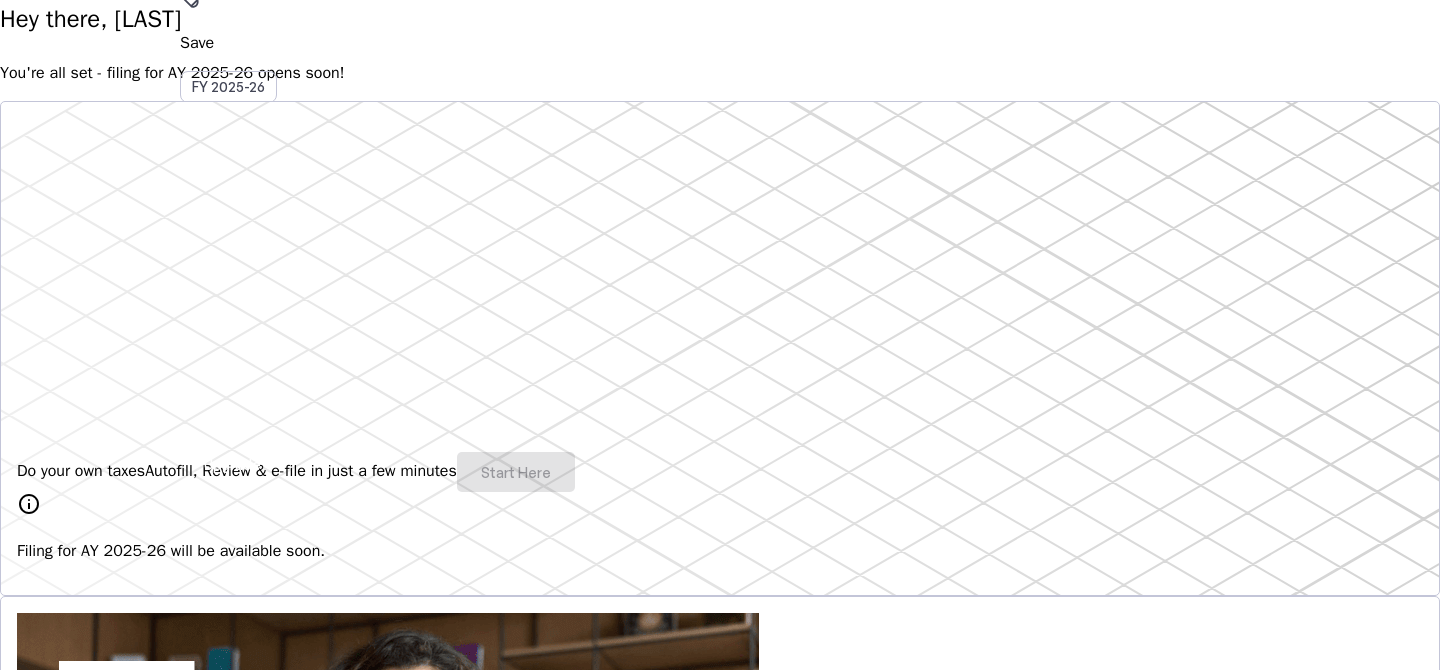 click on "Do your own taxes   Autofill, Review & e-file in just a few minutes   Start Here" at bounding box center (720, 472) 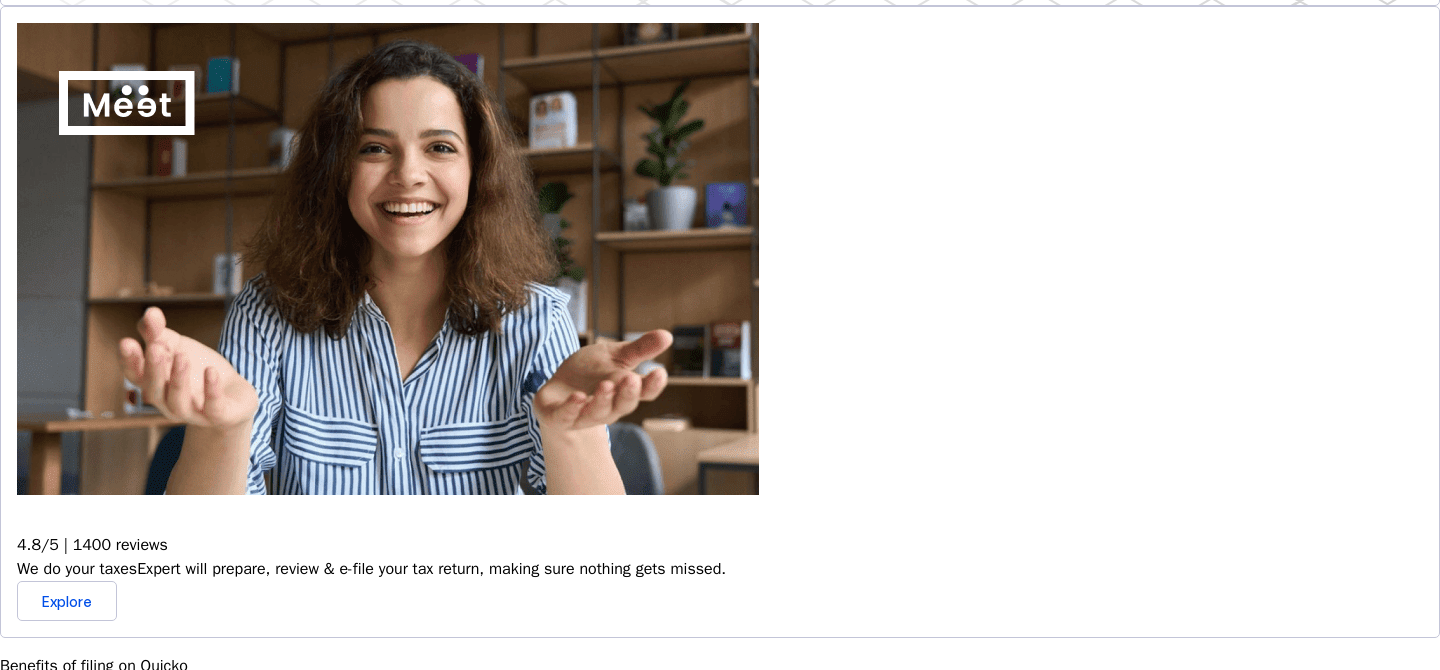 scroll, scrollTop: 0, scrollLeft: 0, axis: both 